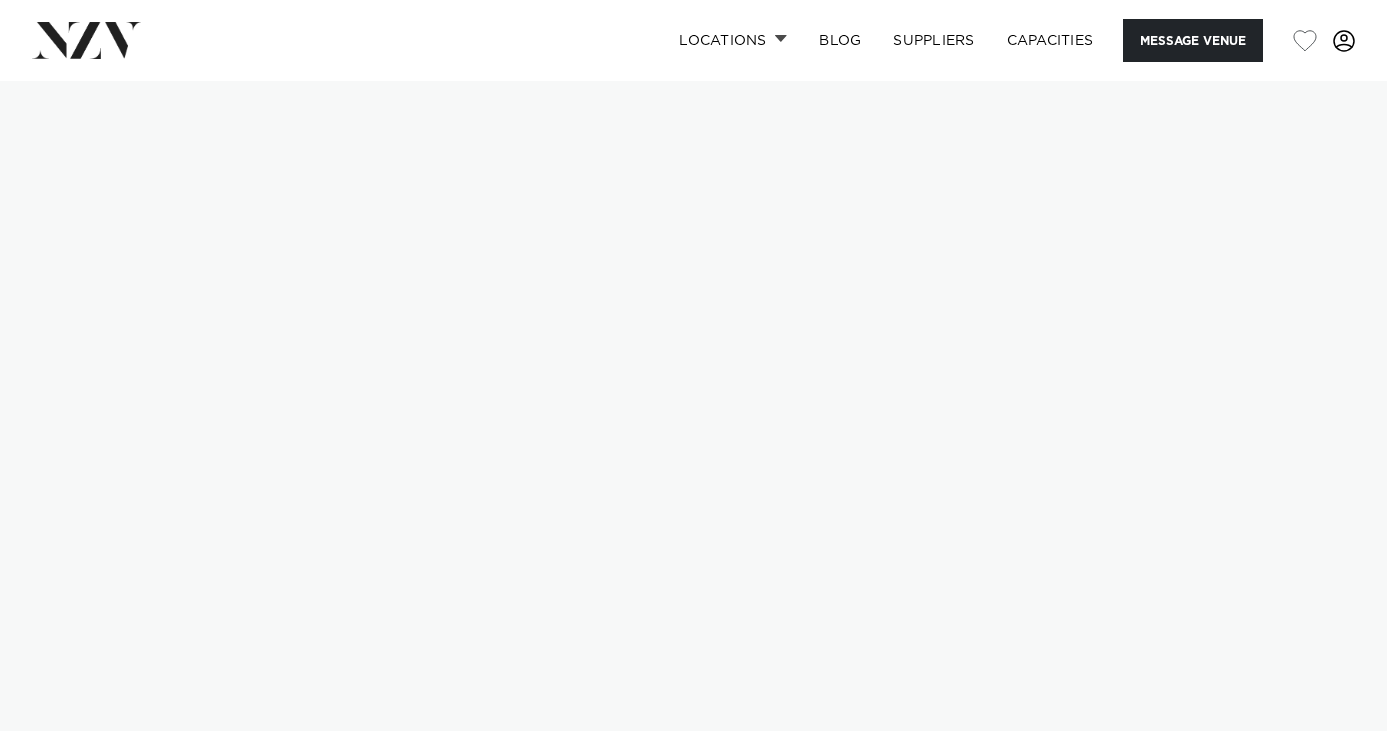 scroll, scrollTop: 0, scrollLeft: 0, axis: both 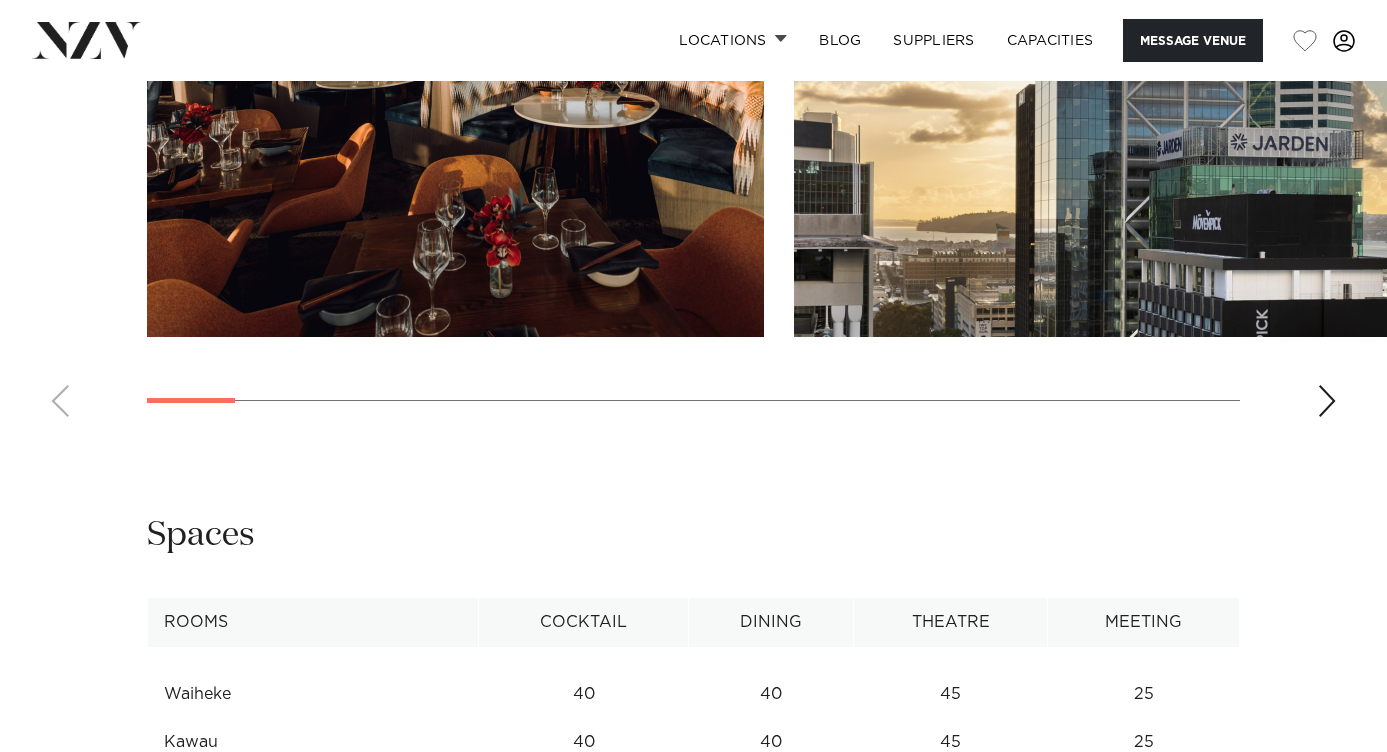 click at bounding box center (1327, 401) 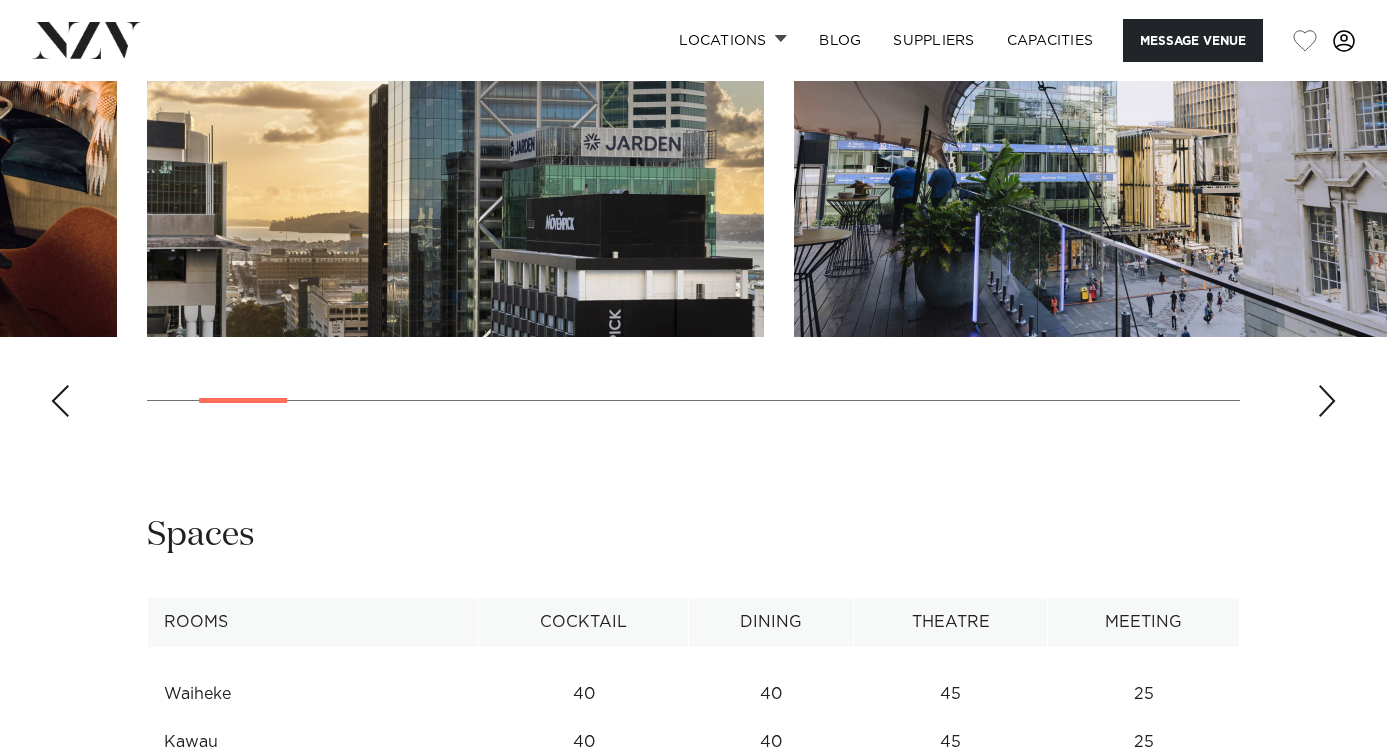 click at bounding box center [1327, 401] 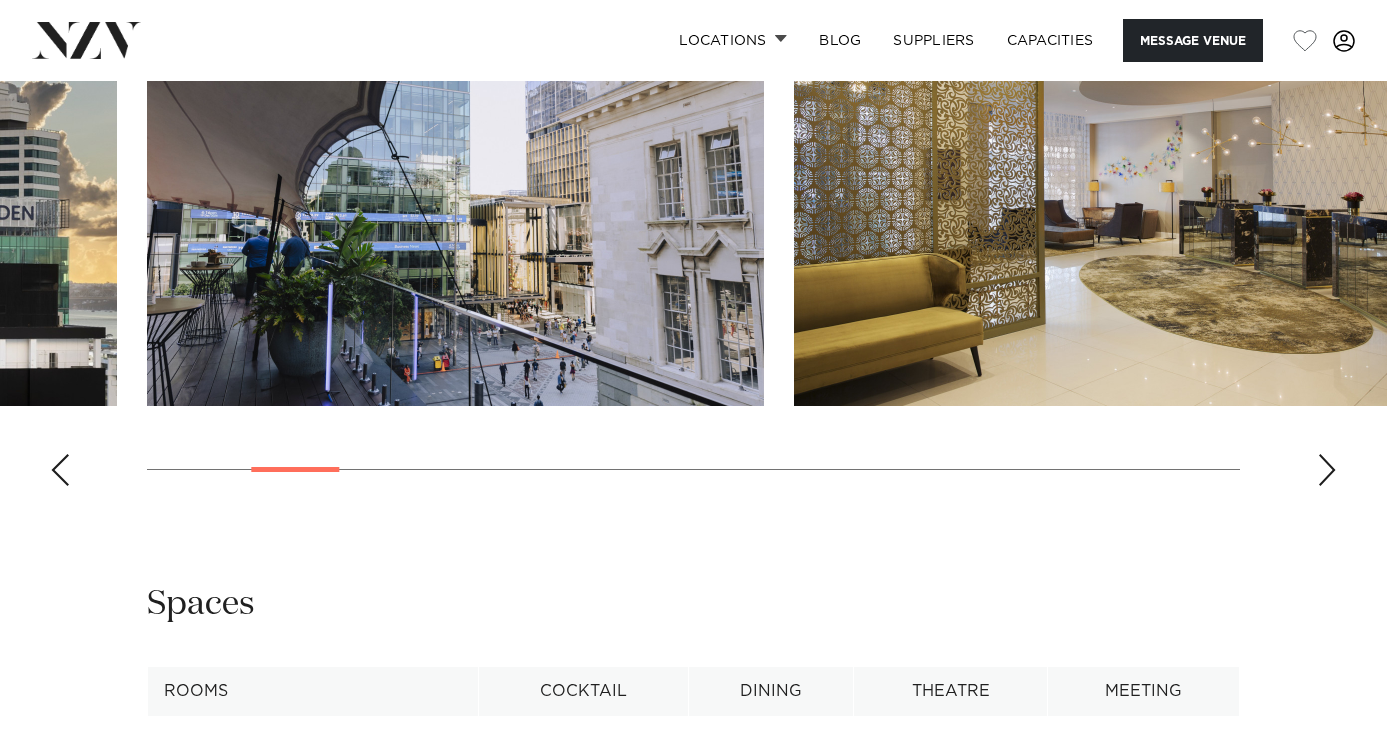 scroll, scrollTop: 2335, scrollLeft: 0, axis: vertical 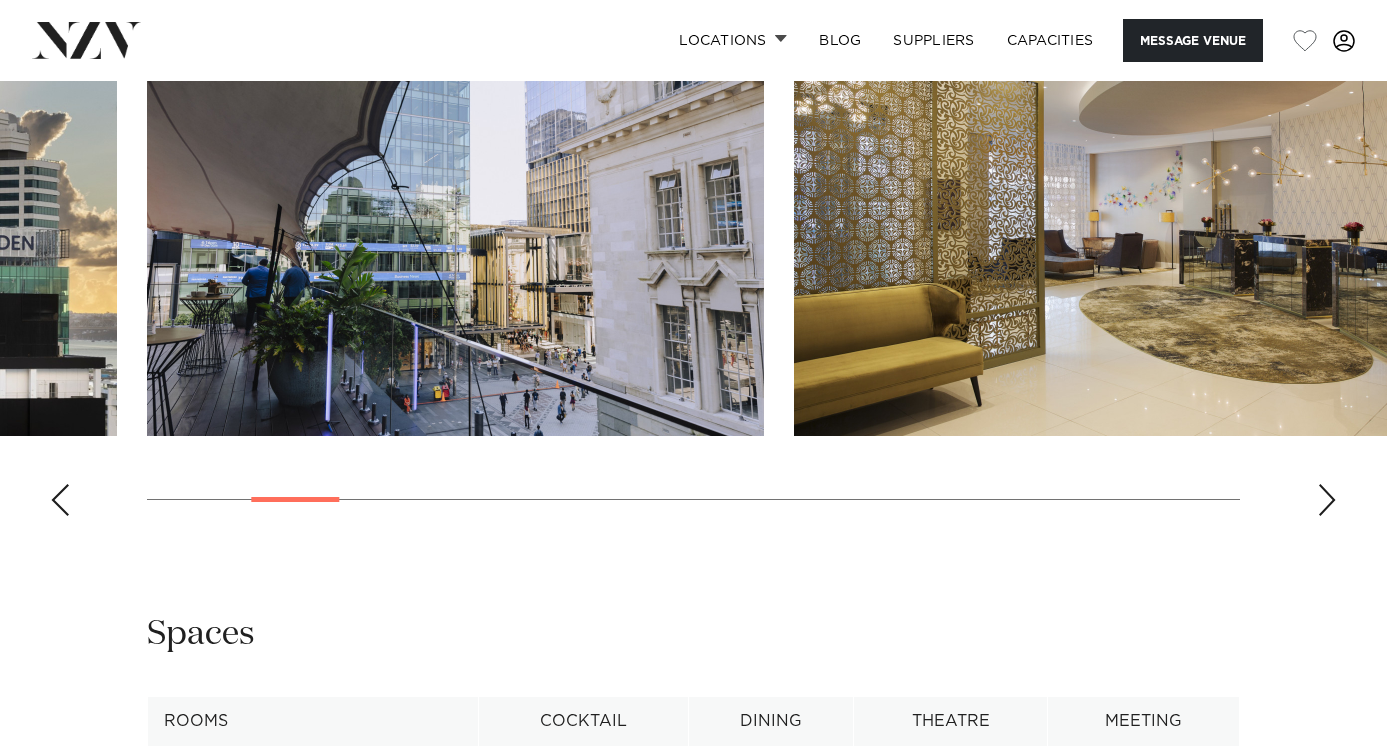 click at bounding box center (1327, 500) 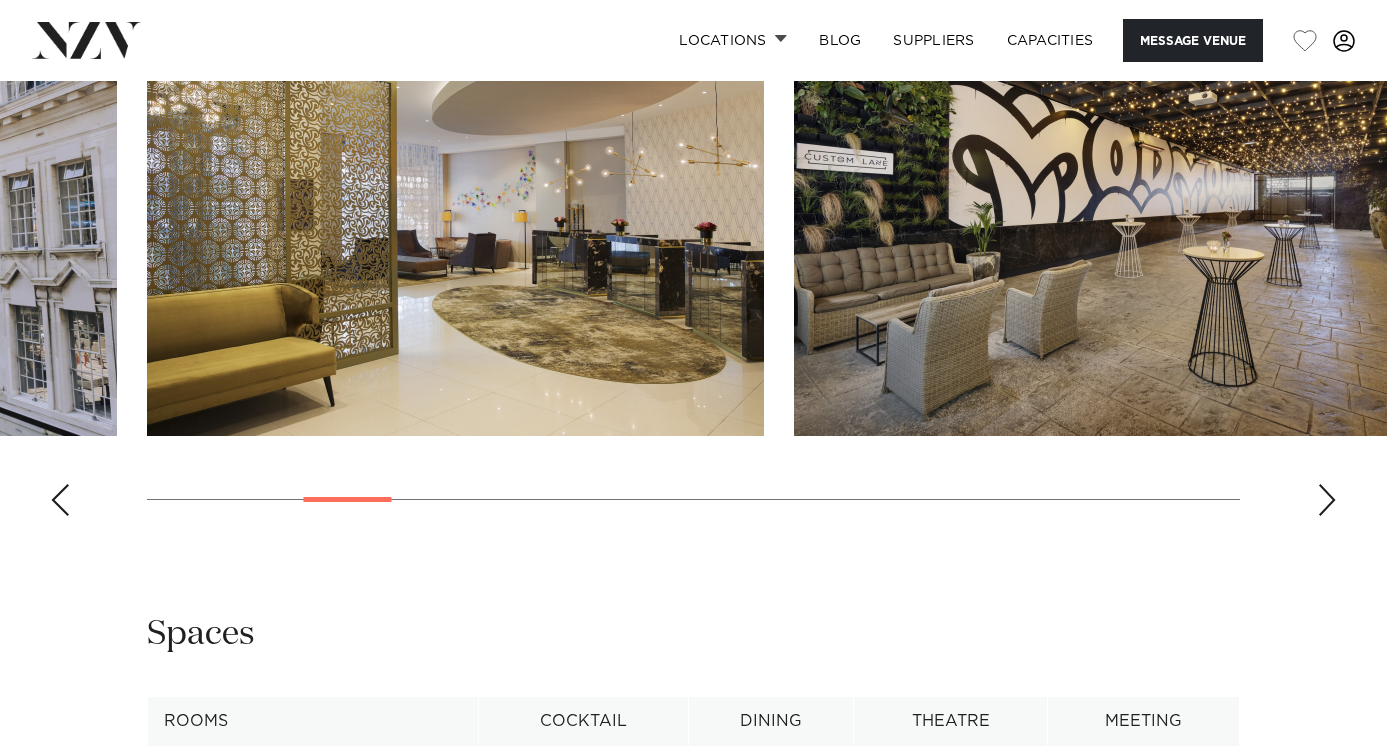 click at bounding box center (1327, 500) 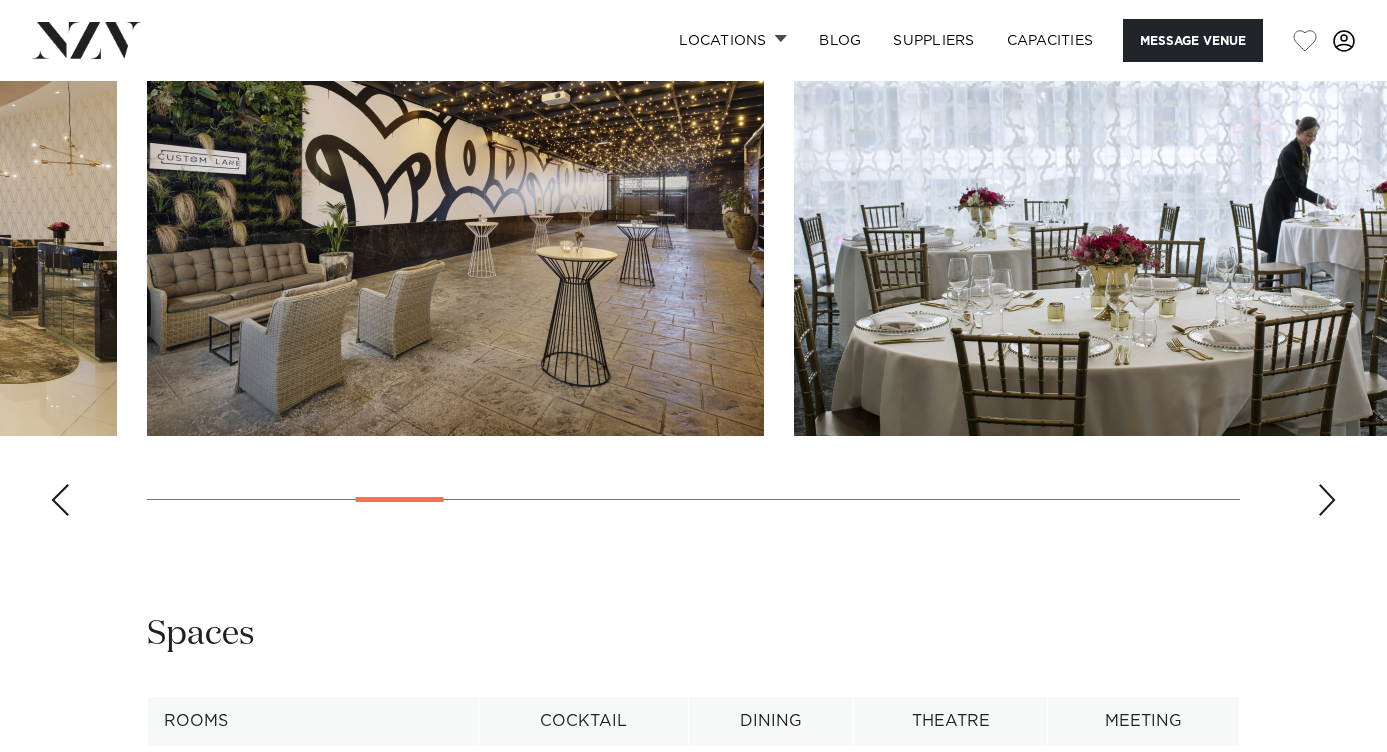 click at bounding box center (1327, 500) 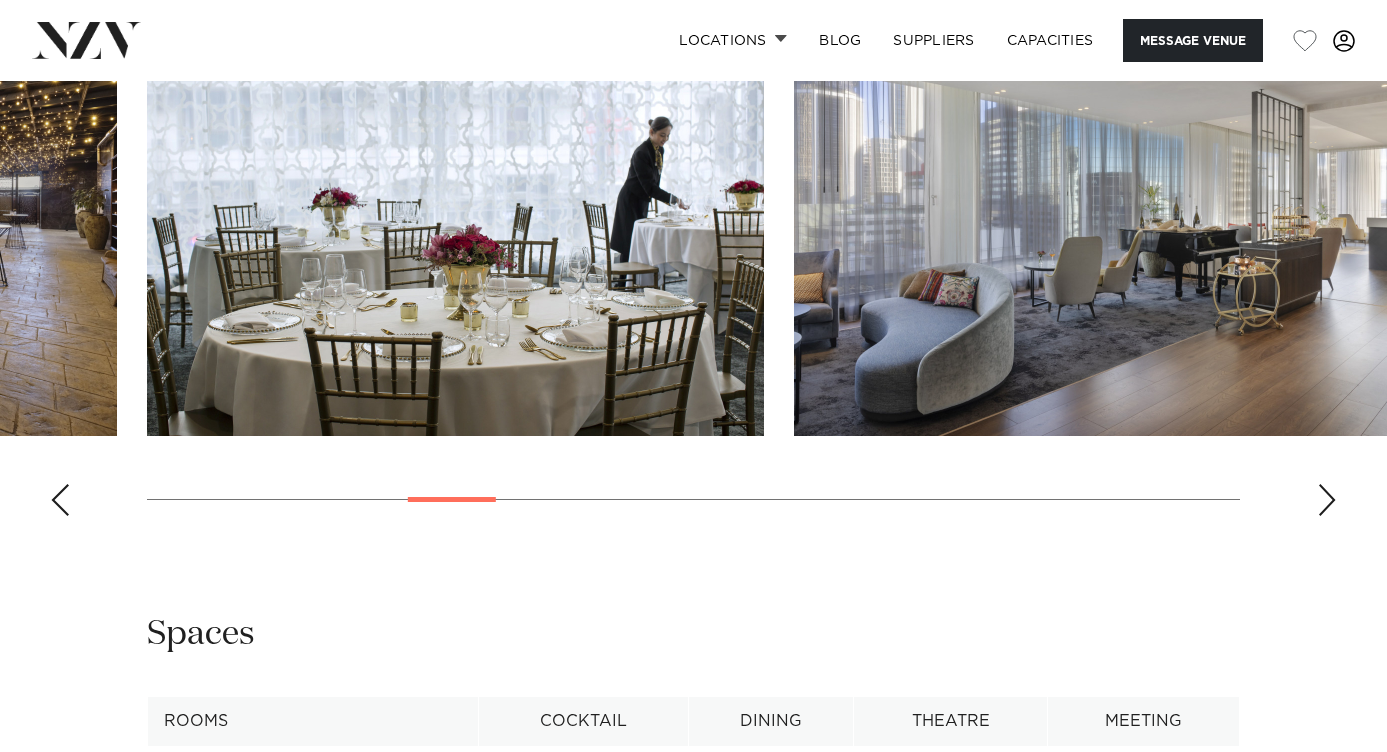 click at bounding box center (1327, 500) 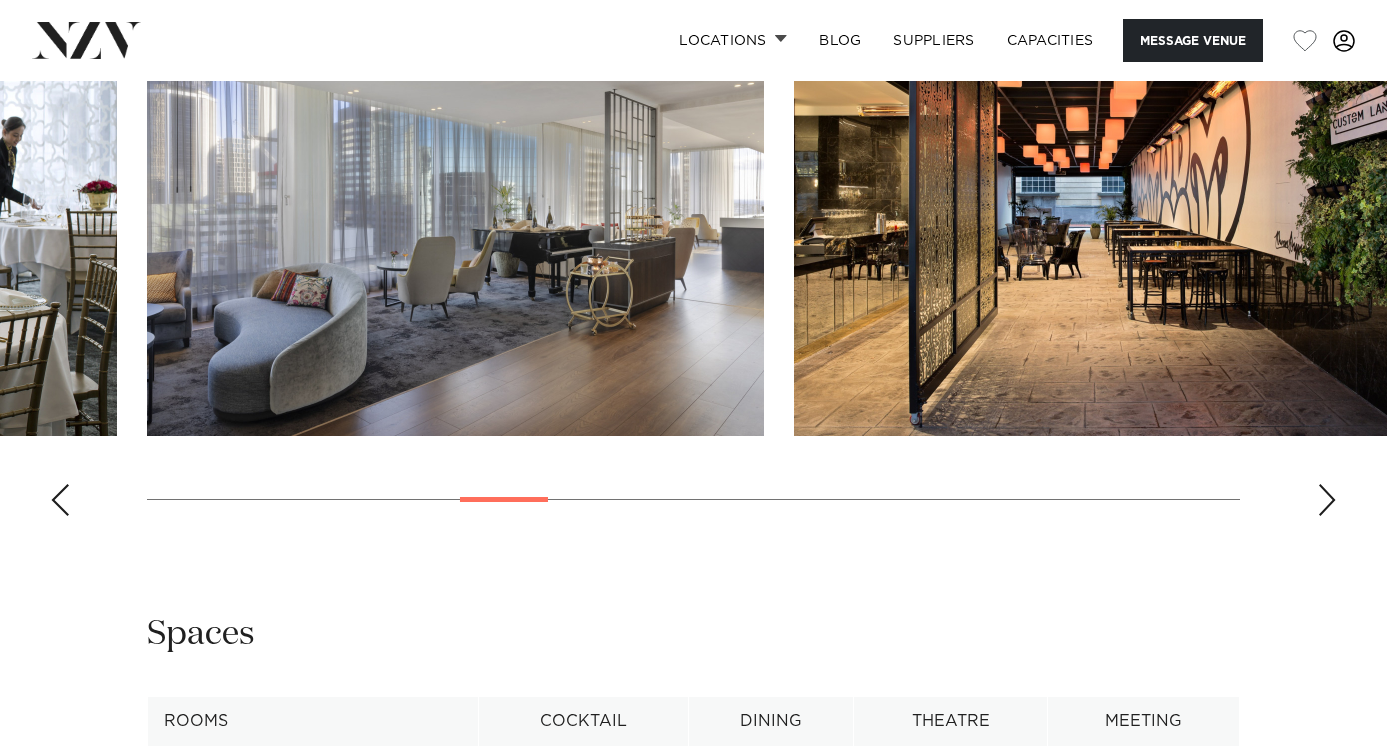 click at bounding box center [1327, 500] 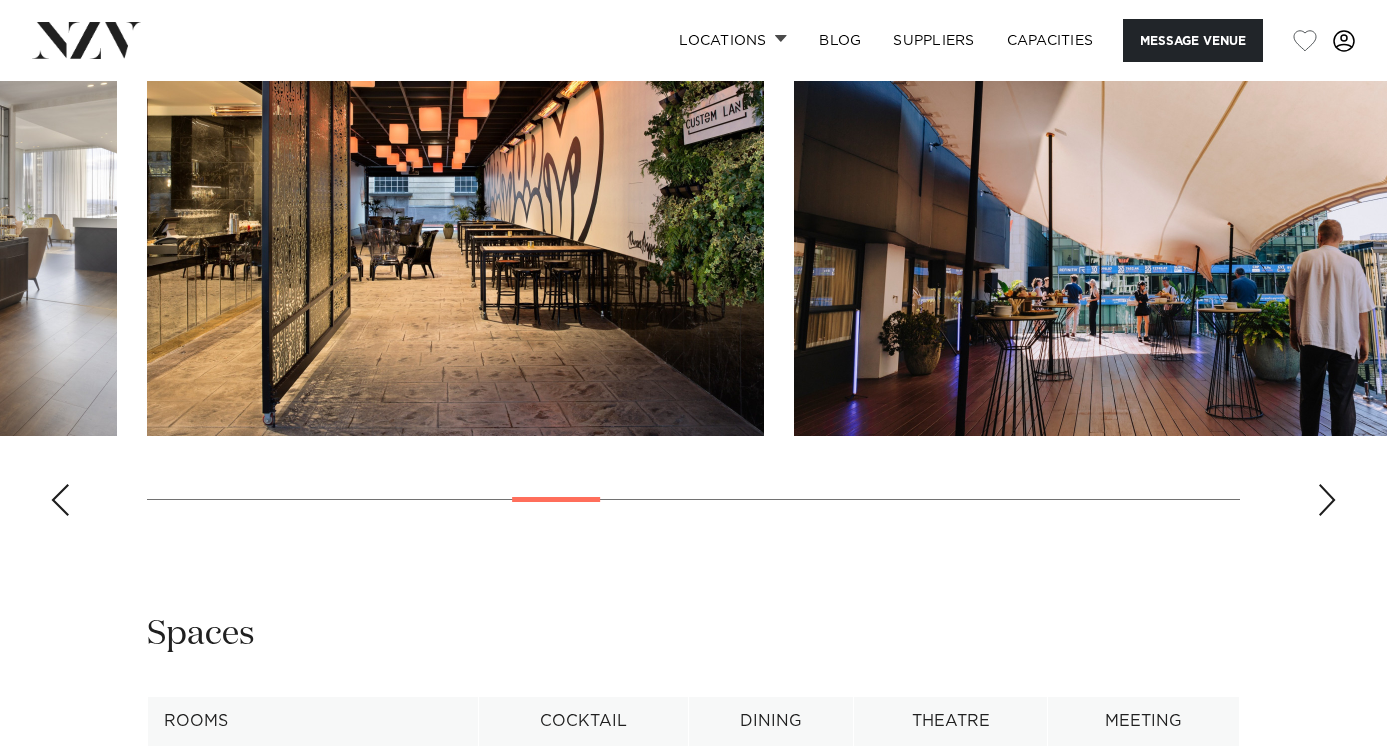 click at bounding box center (1327, 500) 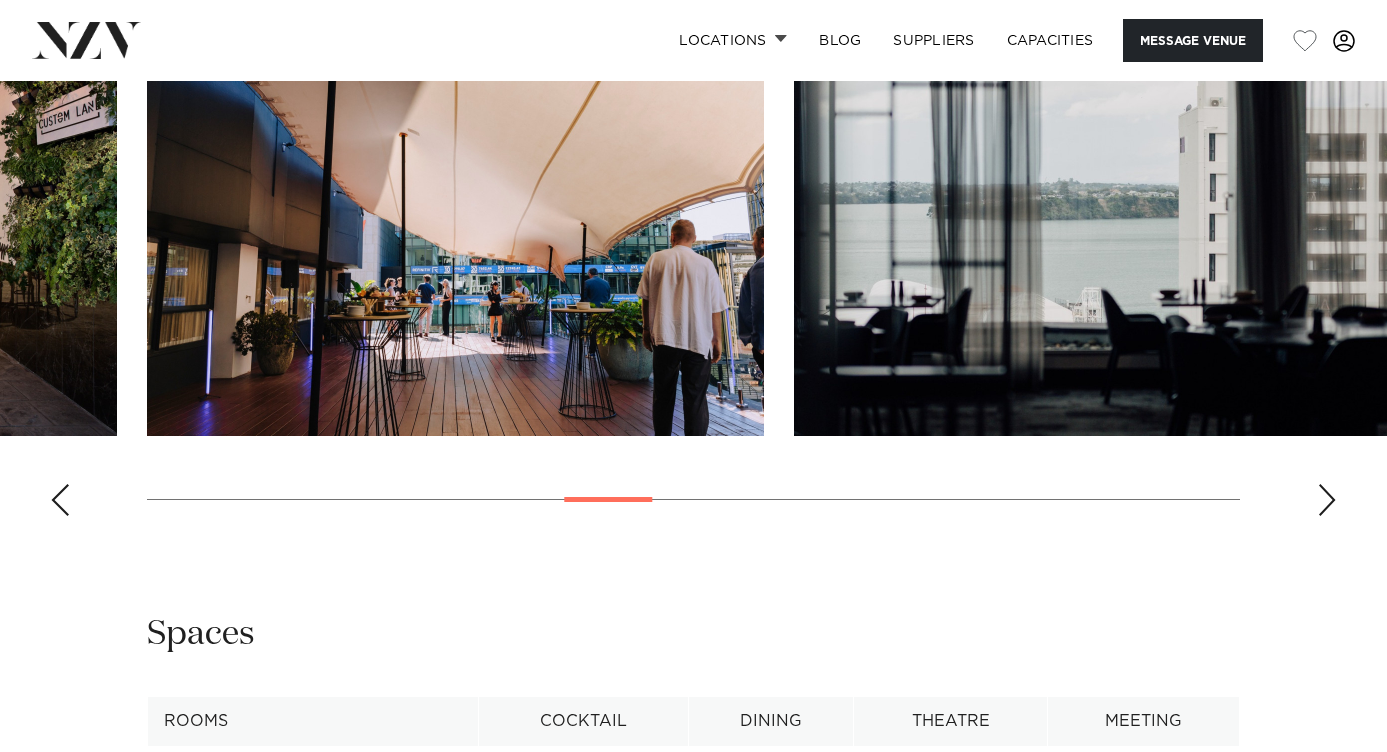 click at bounding box center [1327, 500] 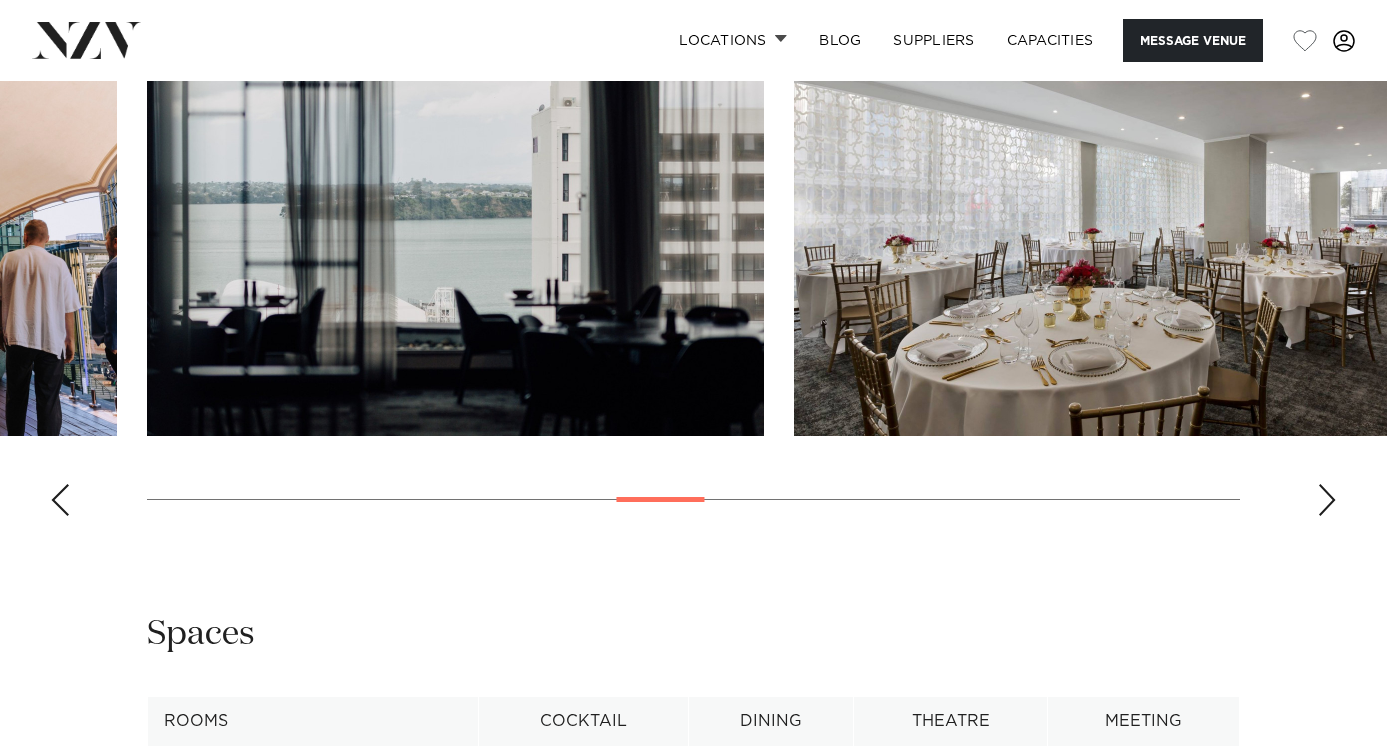 click at bounding box center (1327, 500) 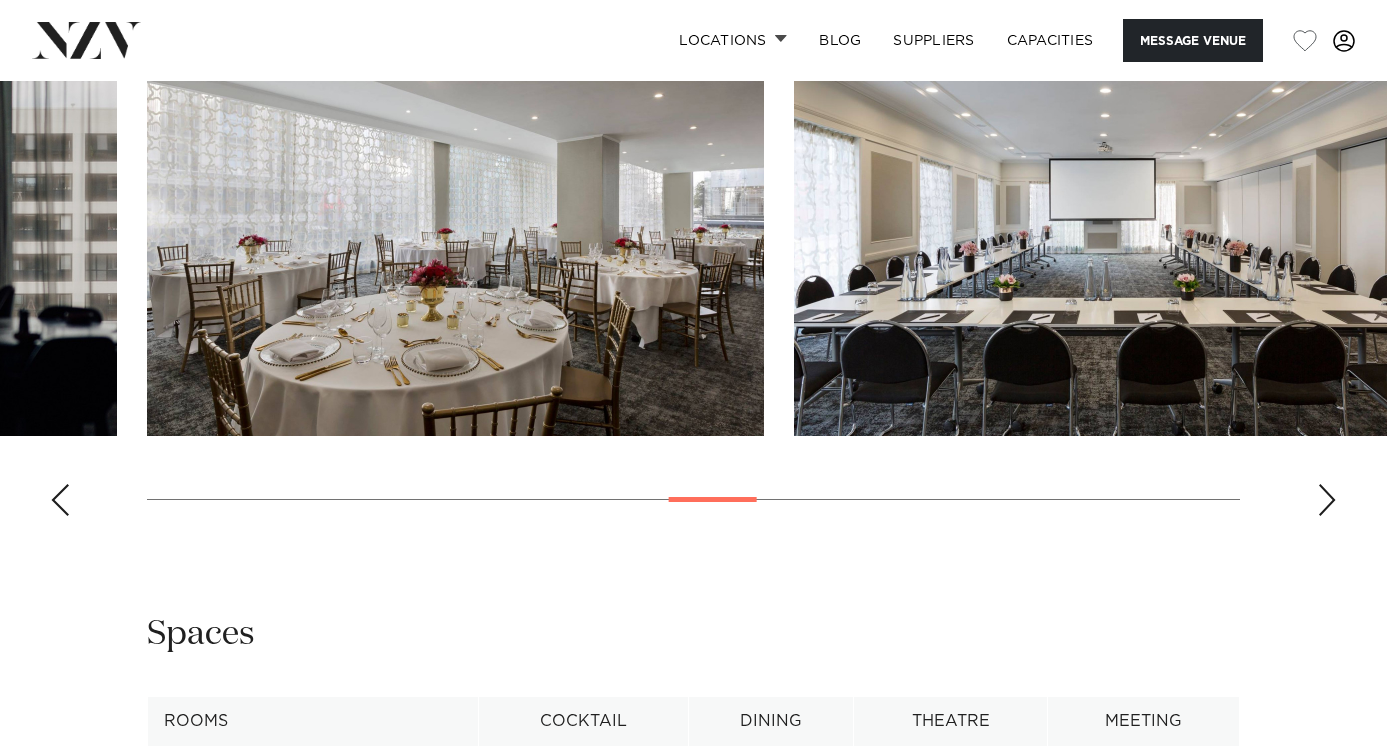 click at bounding box center (1327, 500) 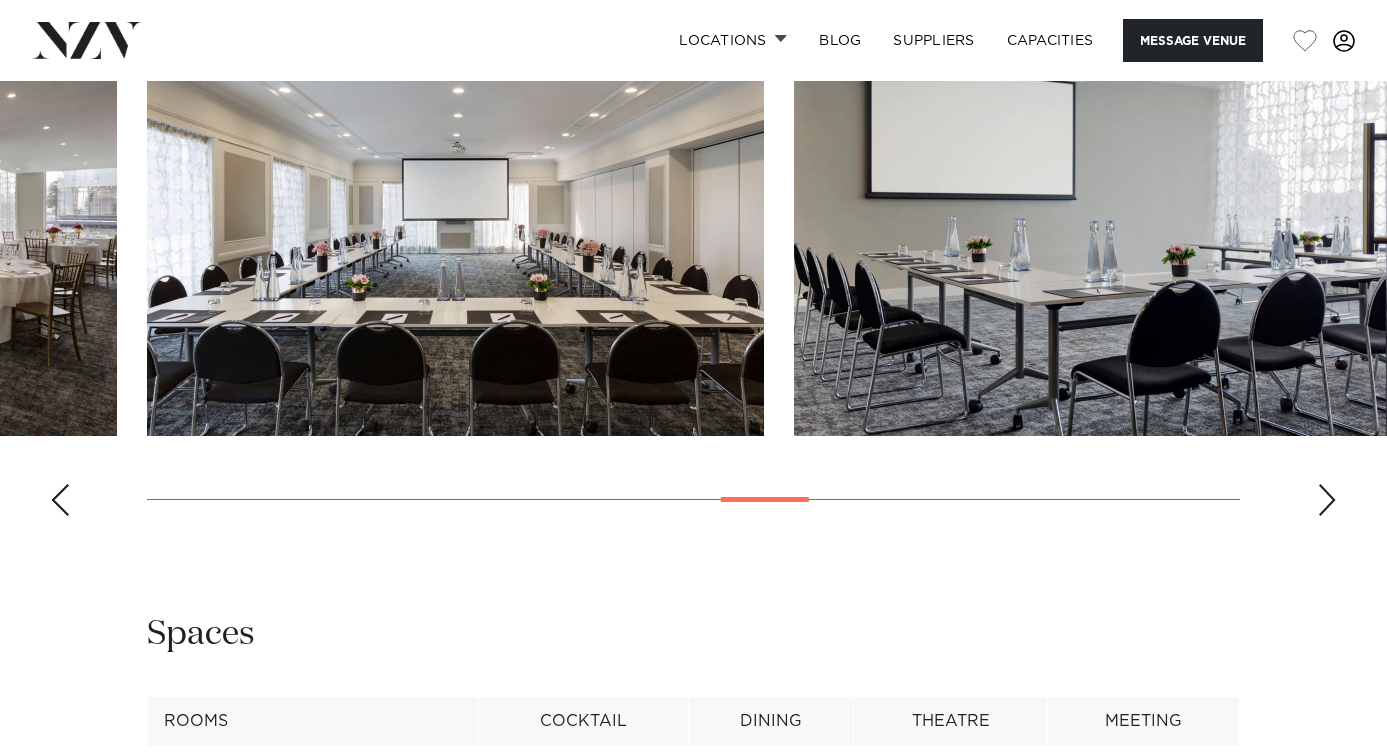 click at bounding box center [1327, 500] 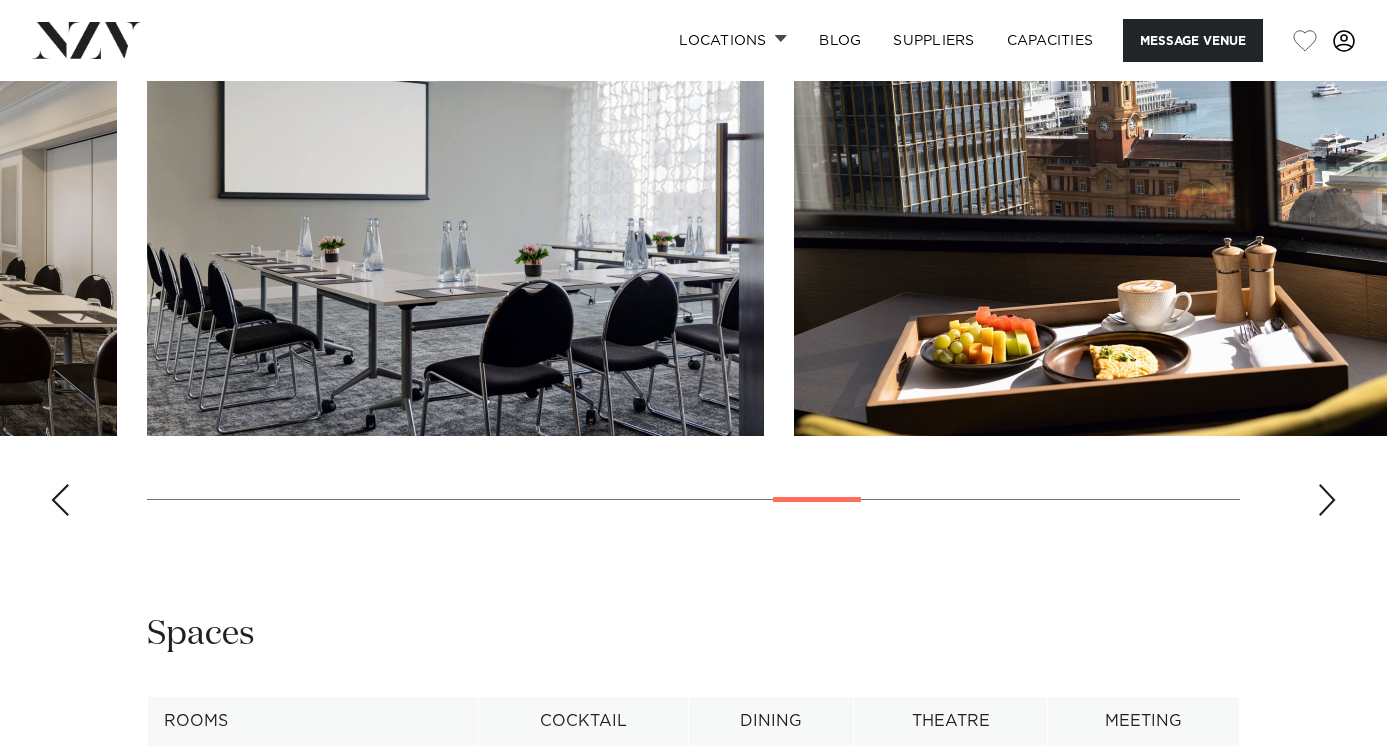 click at bounding box center [1327, 500] 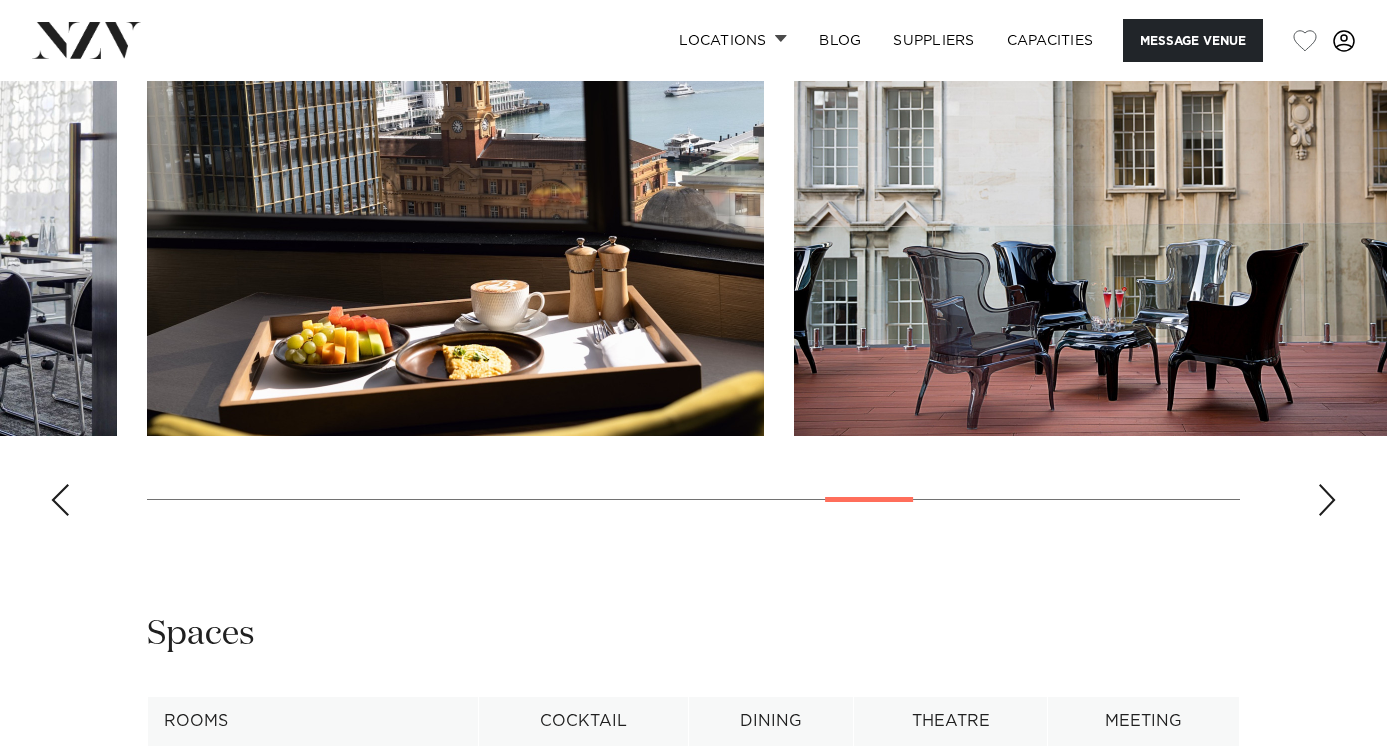 click at bounding box center [1327, 500] 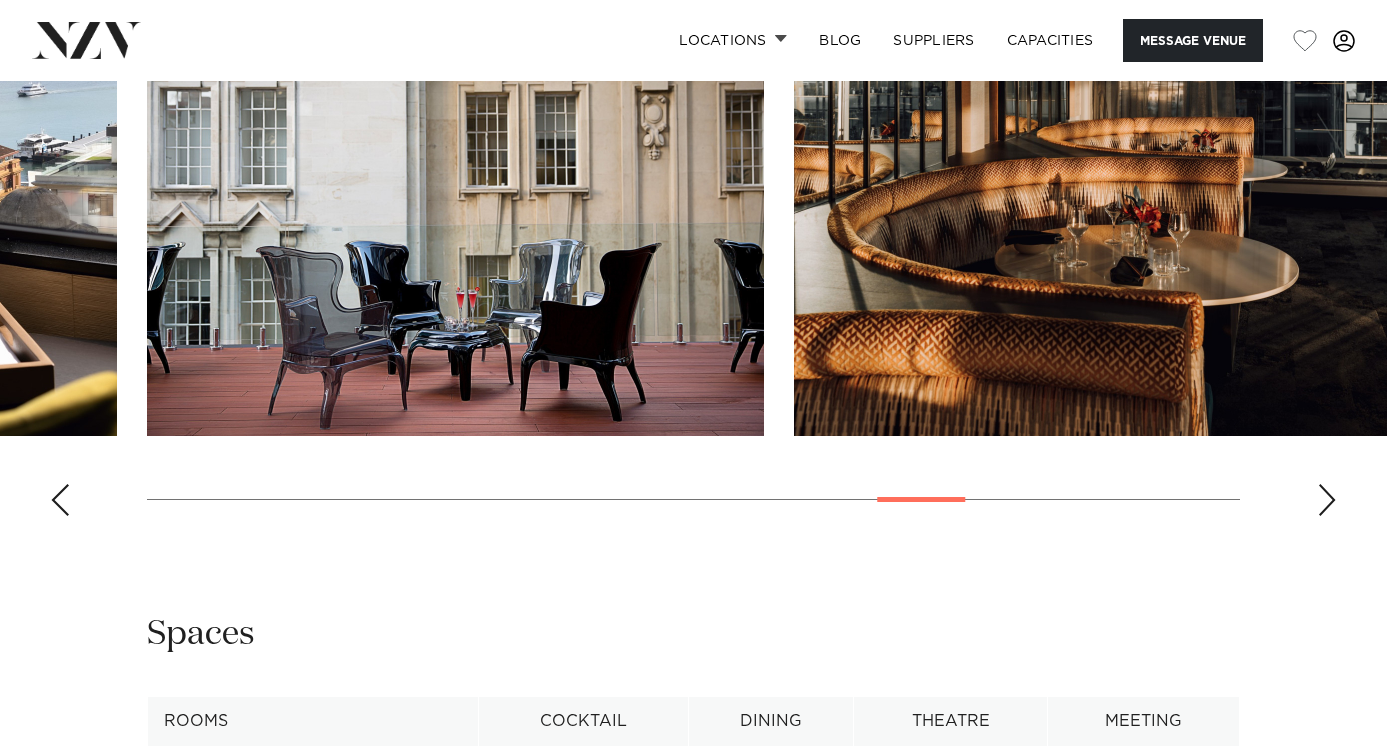 click at bounding box center [1327, 500] 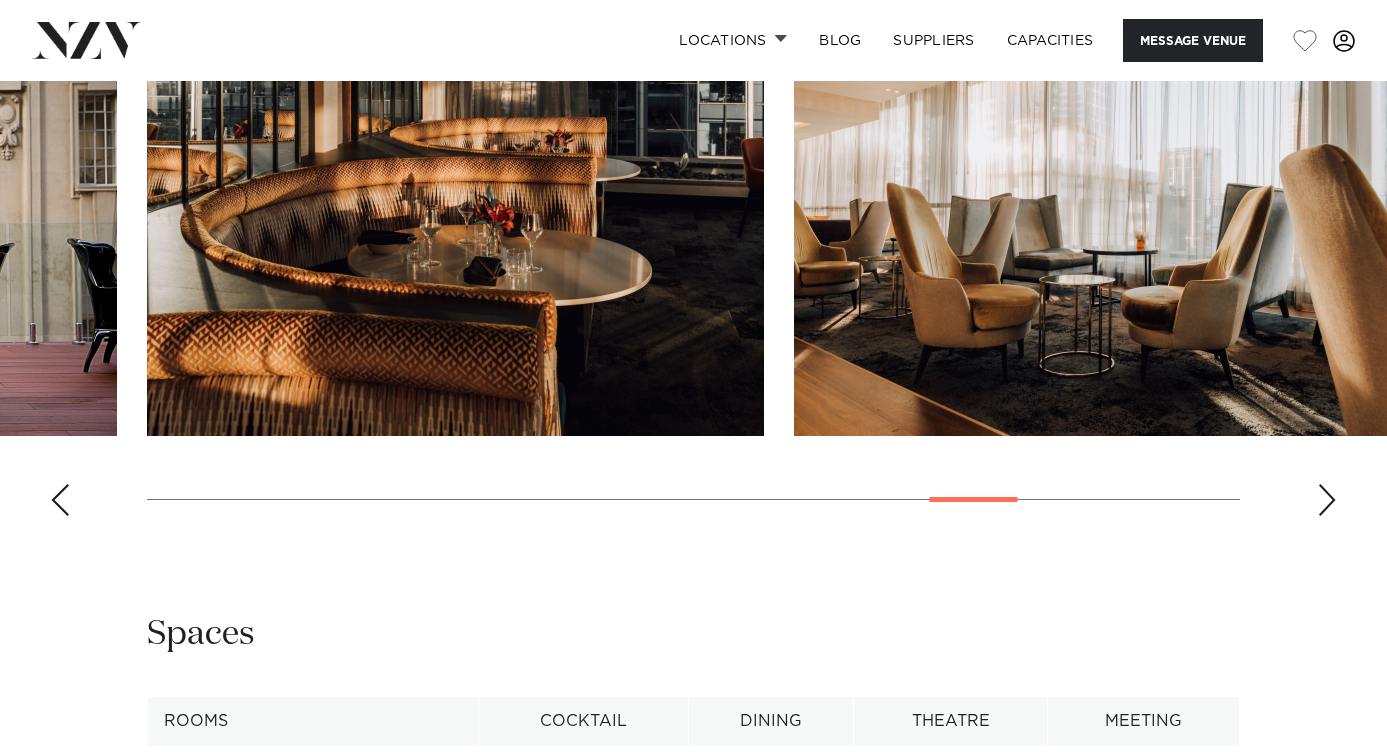 click at bounding box center [1327, 500] 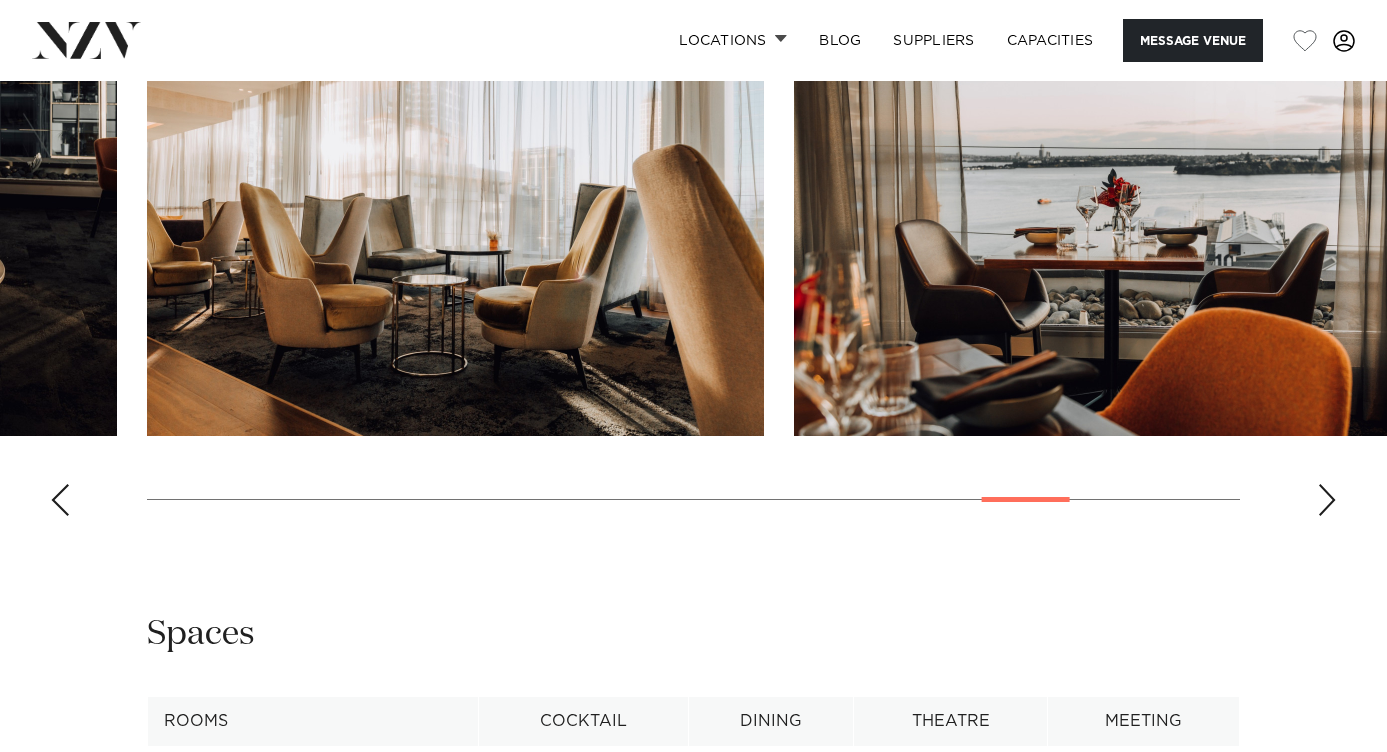 click at bounding box center [1327, 500] 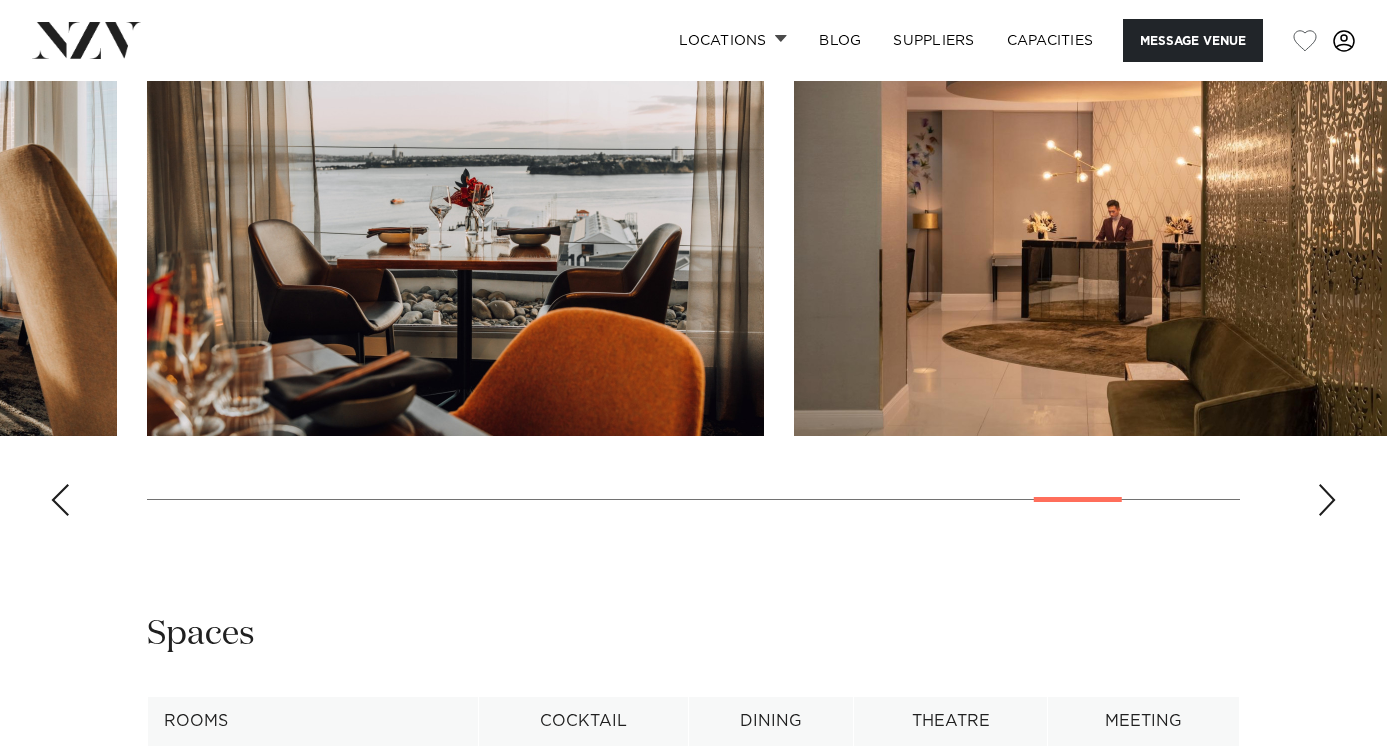 click at bounding box center [1327, 500] 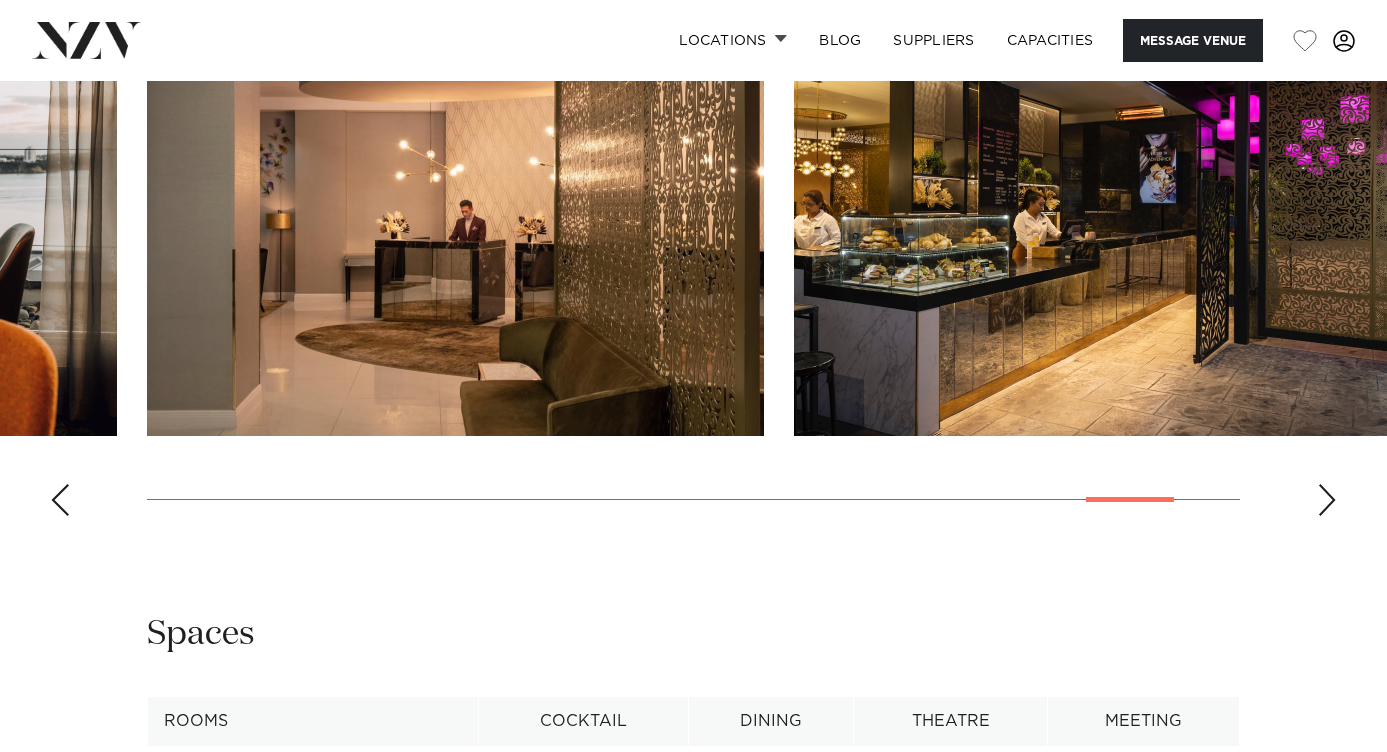 click at bounding box center [1327, 500] 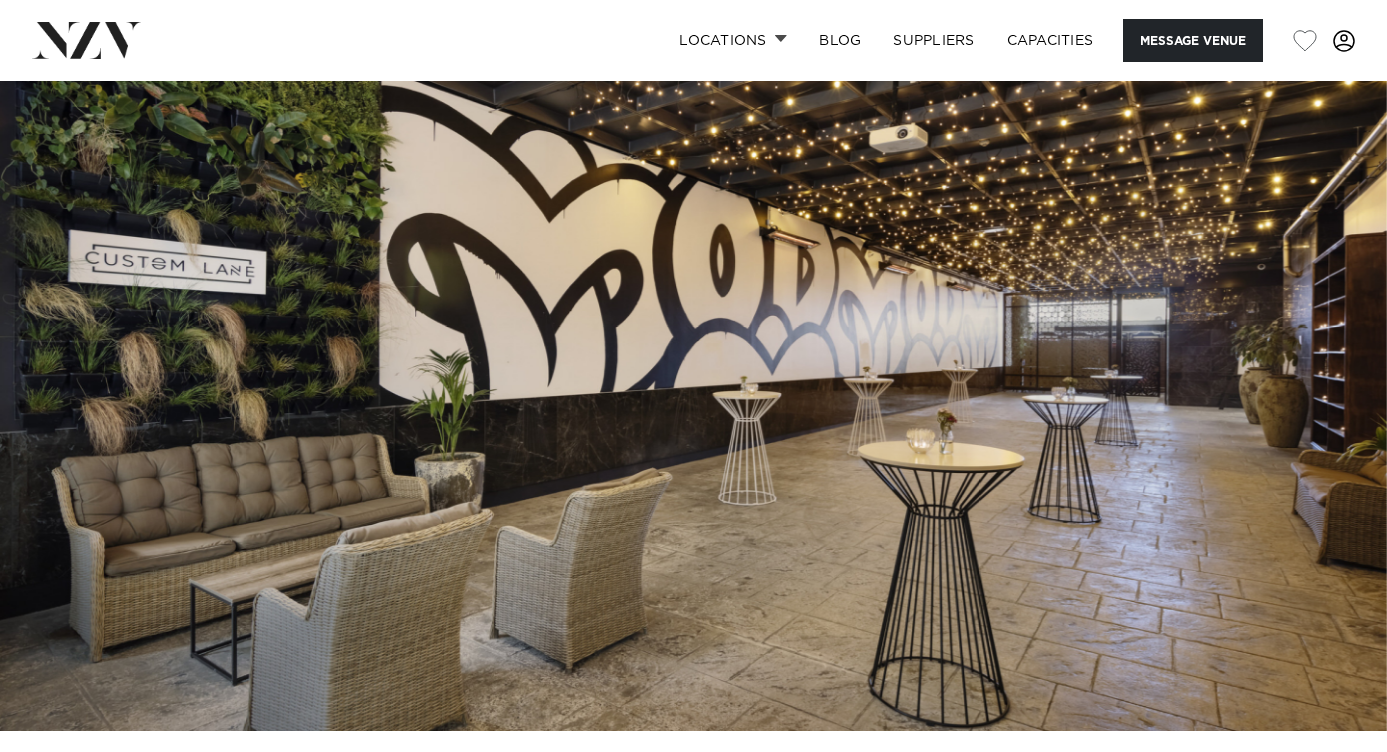 scroll, scrollTop: 0, scrollLeft: 0, axis: both 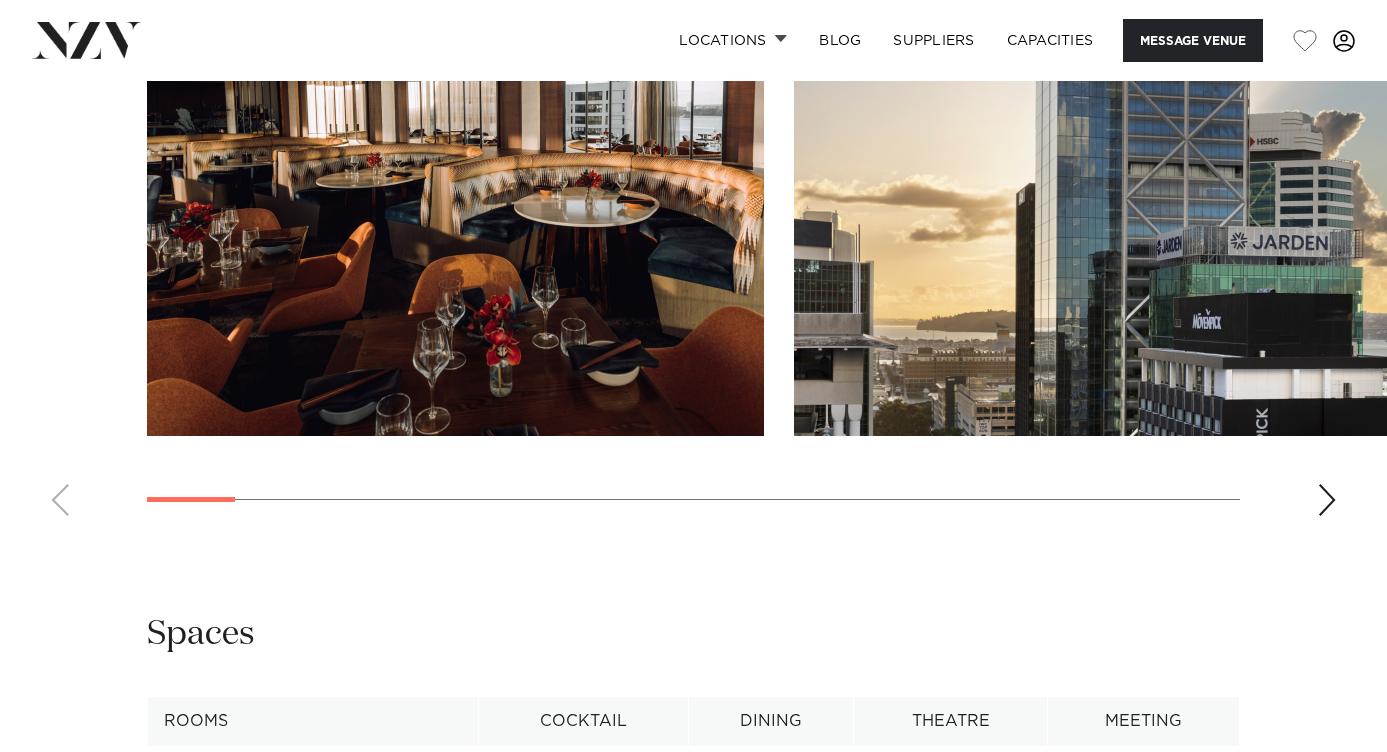 click at bounding box center [455, 209] 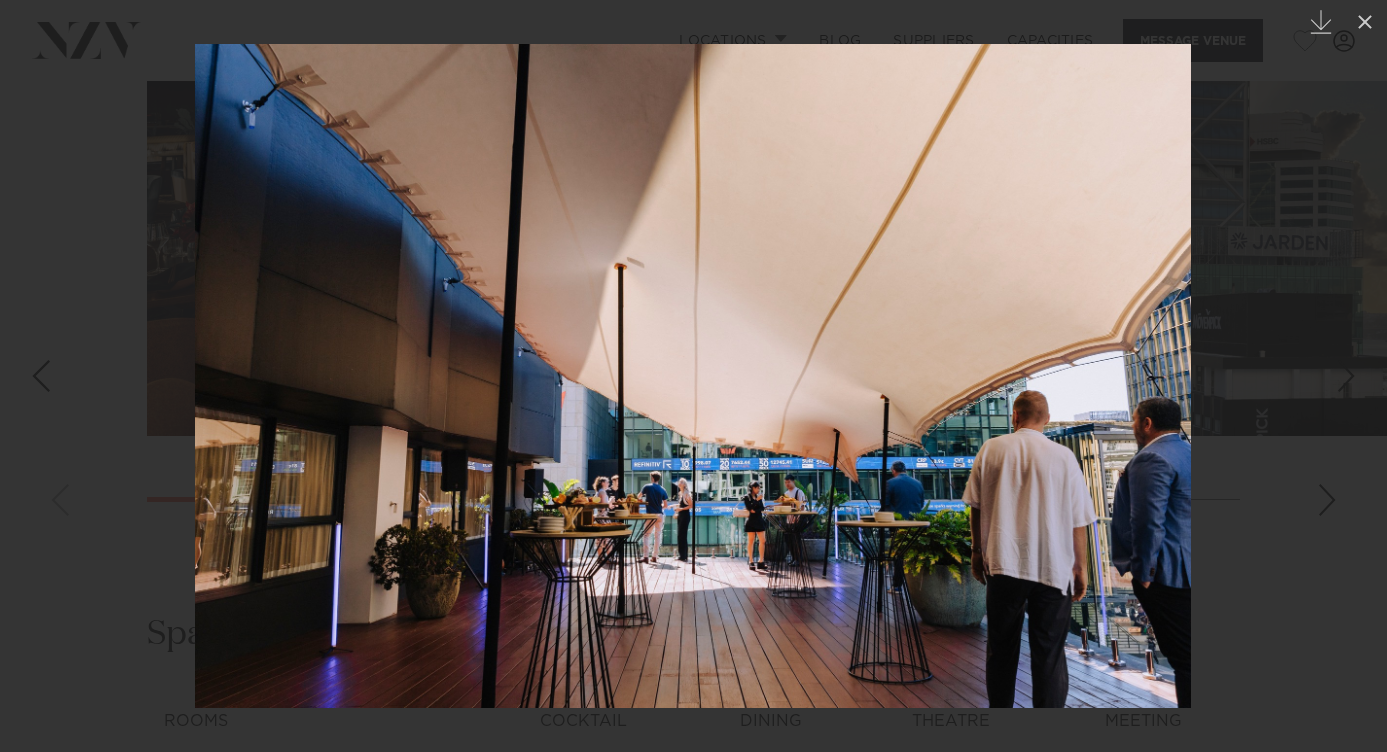 click at bounding box center [693, 376] 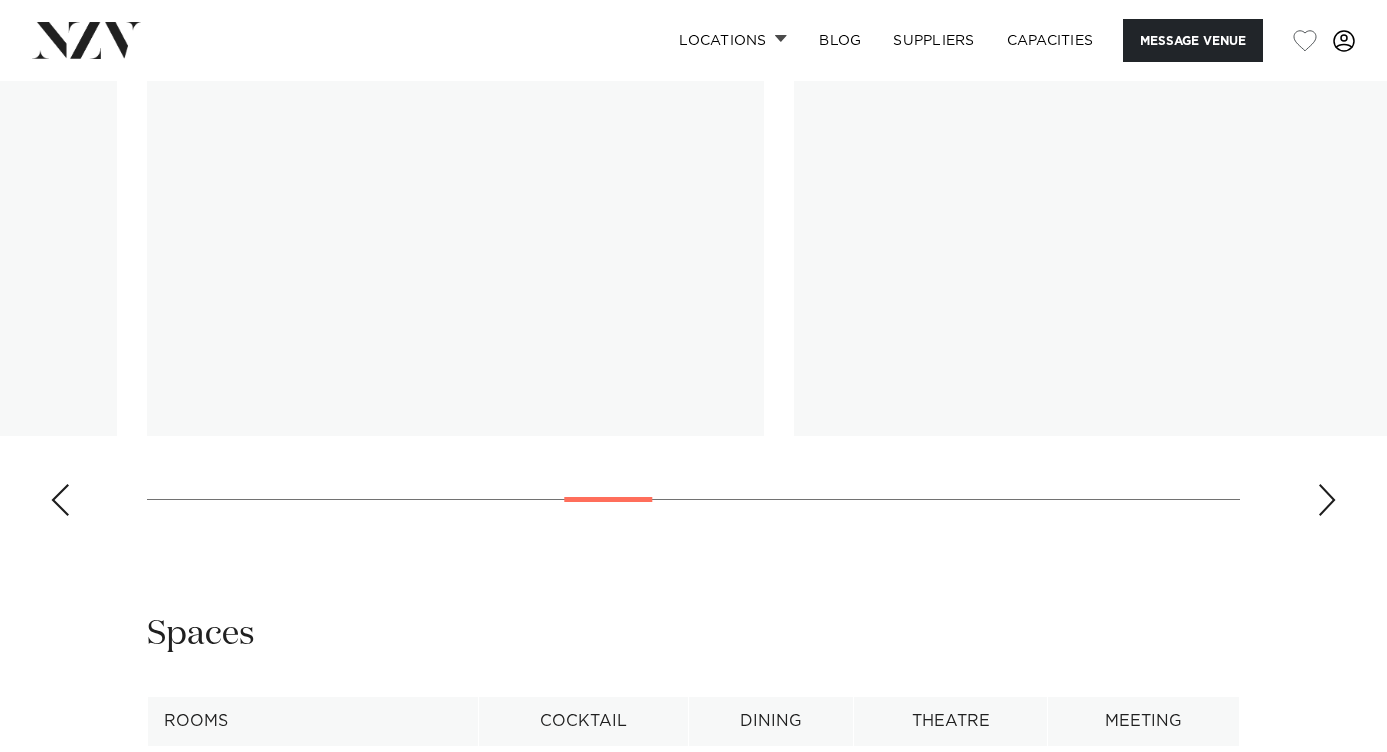 scroll, scrollTop: 0, scrollLeft: 0, axis: both 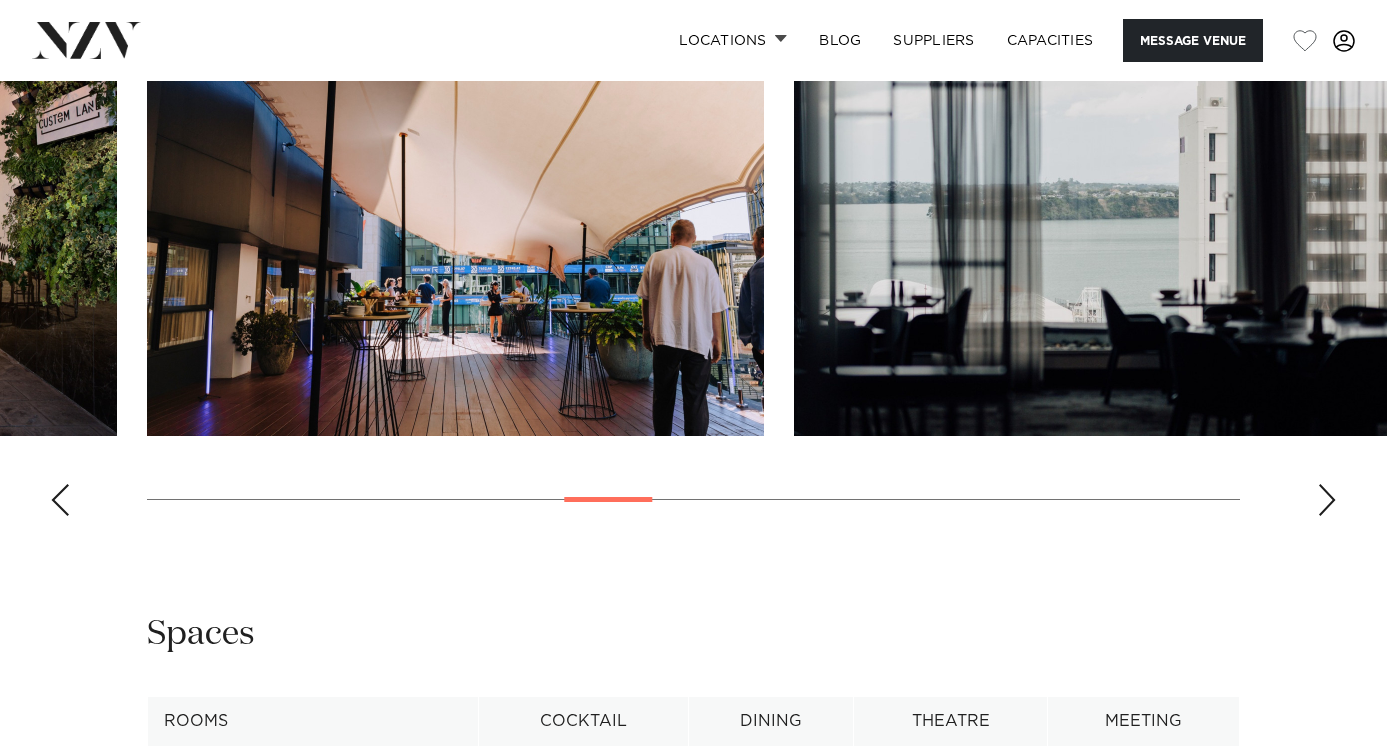 click at bounding box center (1327, 500) 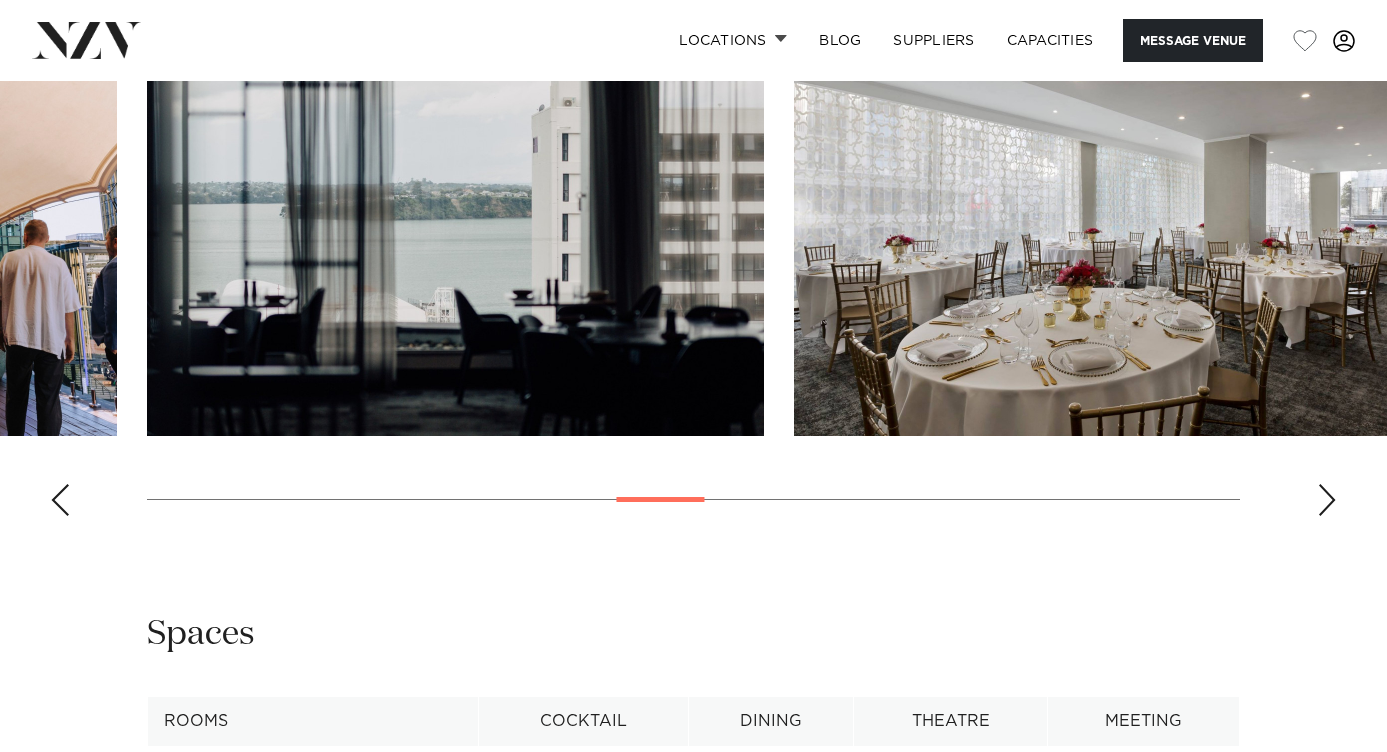 click at bounding box center [1327, 500] 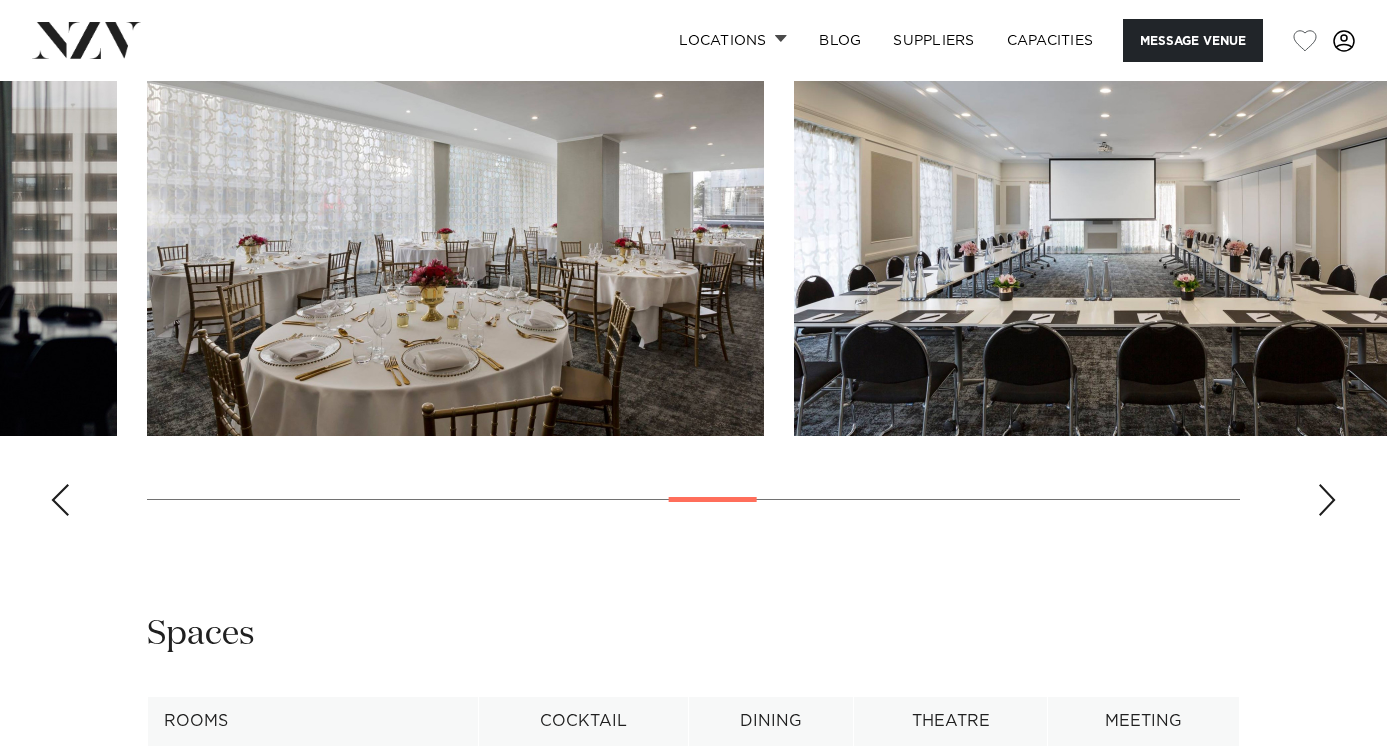 click at bounding box center [1327, 500] 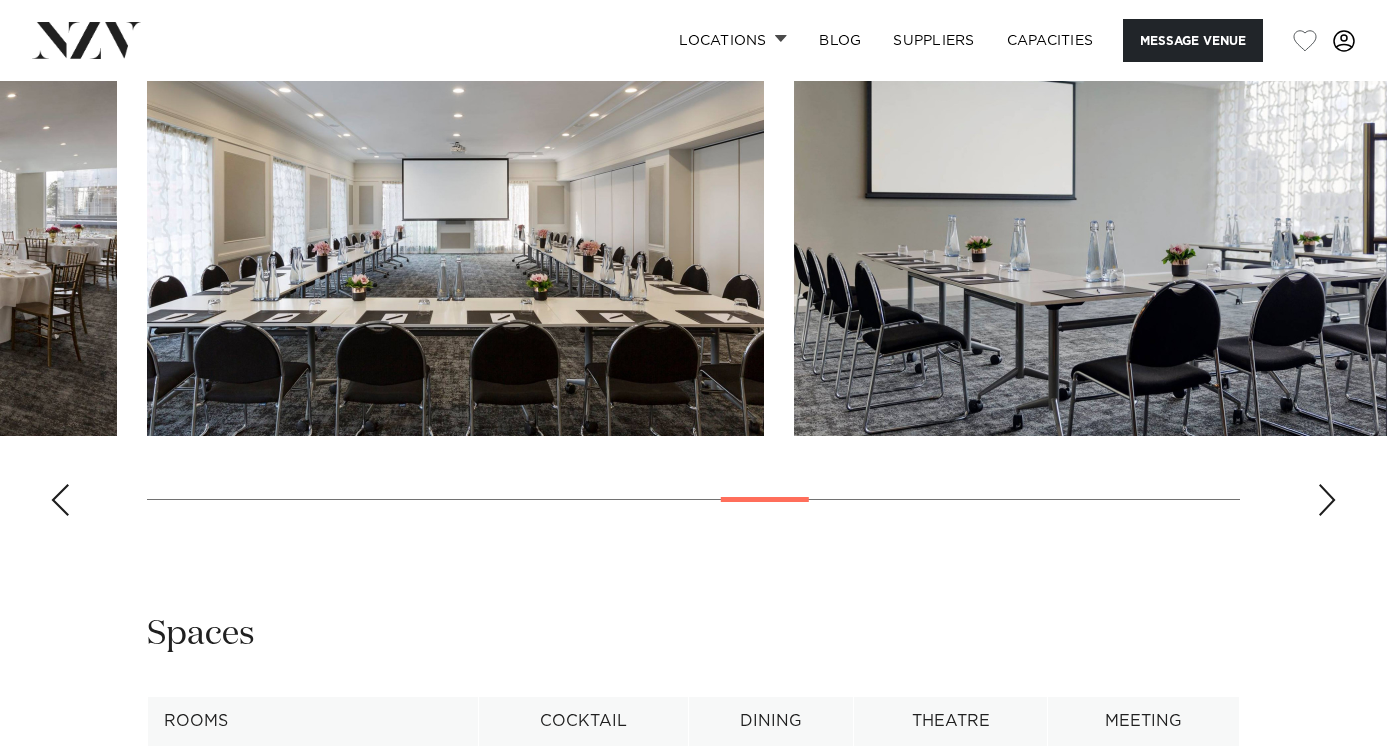 click at bounding box center (1327, 500) 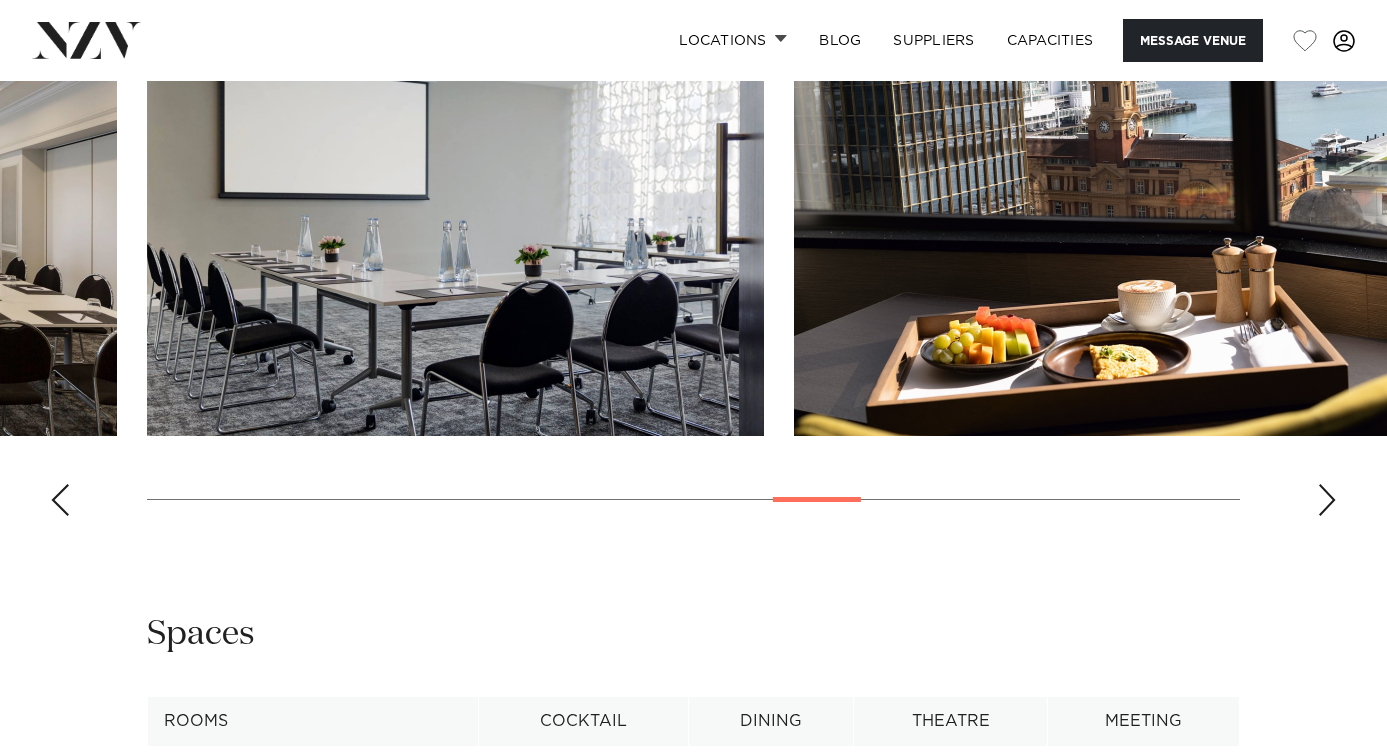 click at bounding box center (1327, 500) 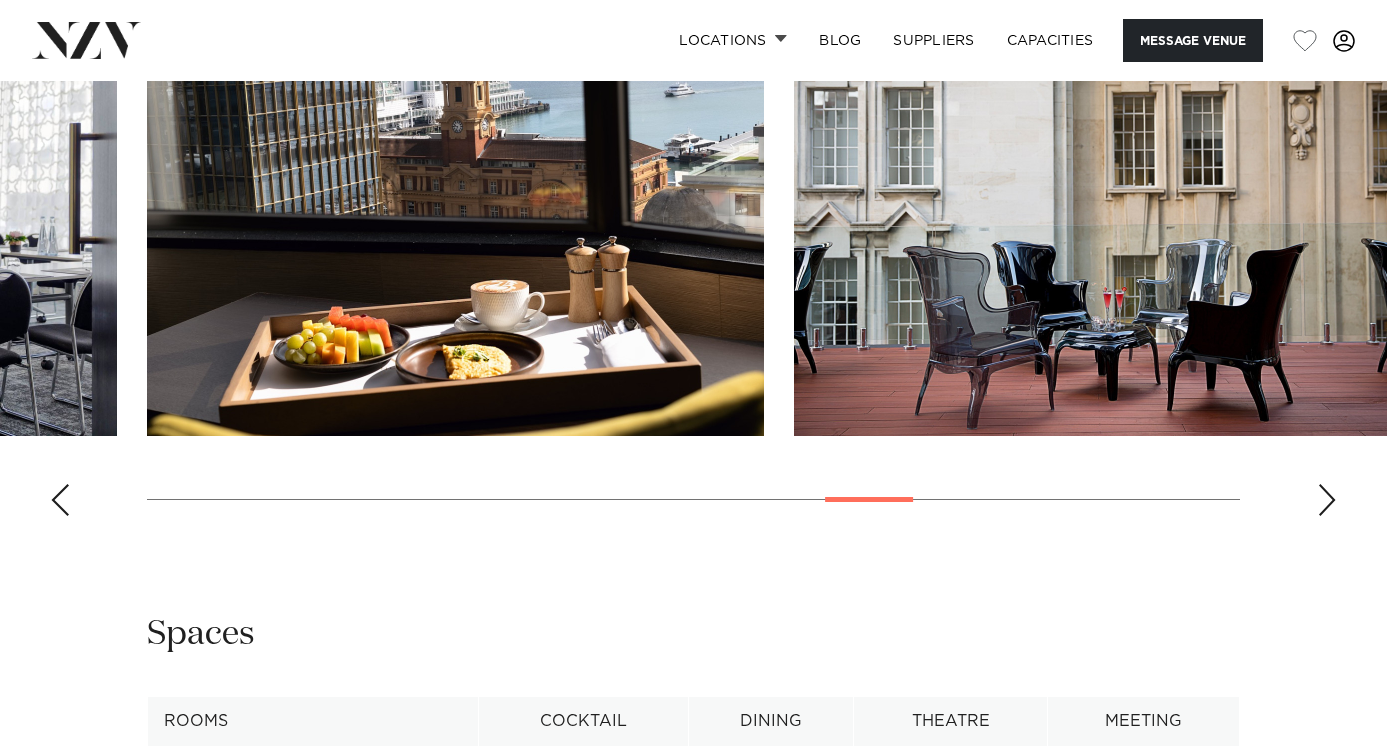 click at bounding box center (1327, 500) 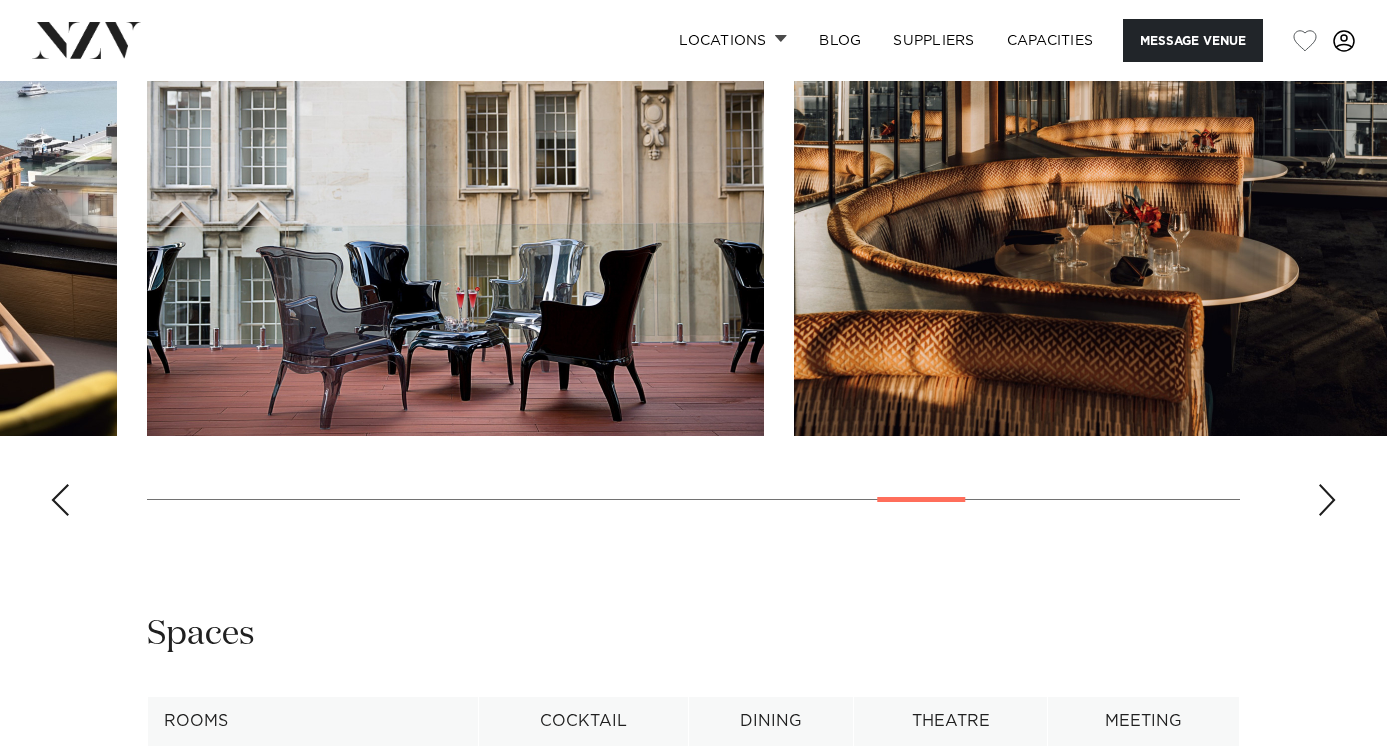 click at bounding box center (1327, 500) 